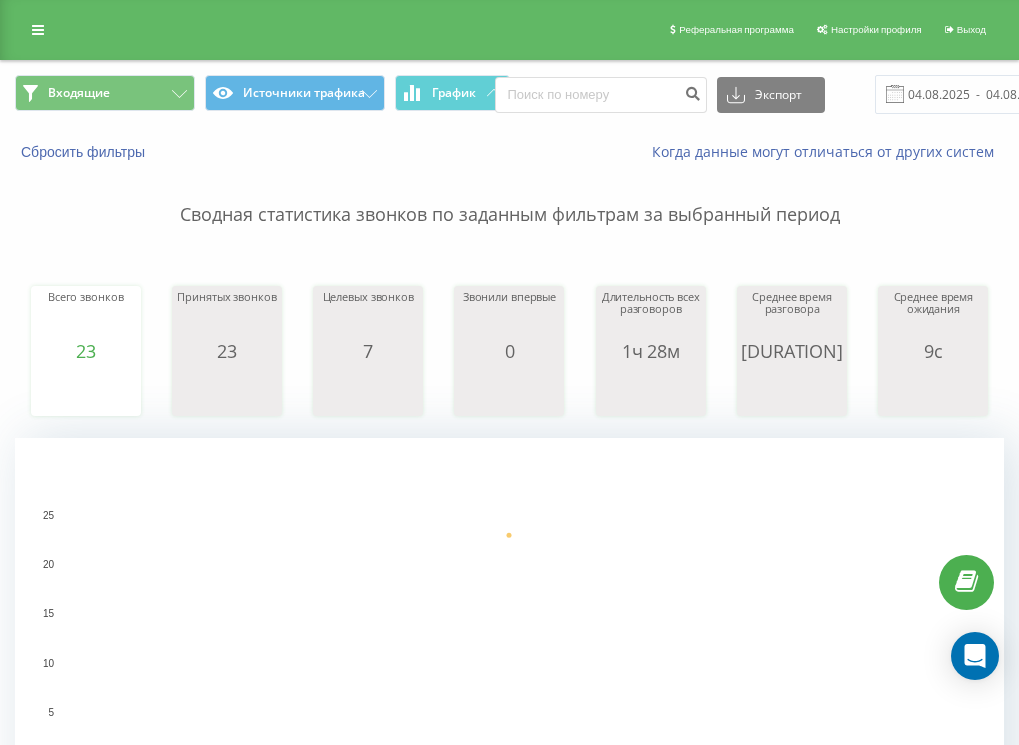 scroll, scrollTop: 0, scrollLeft: 0, axis: both 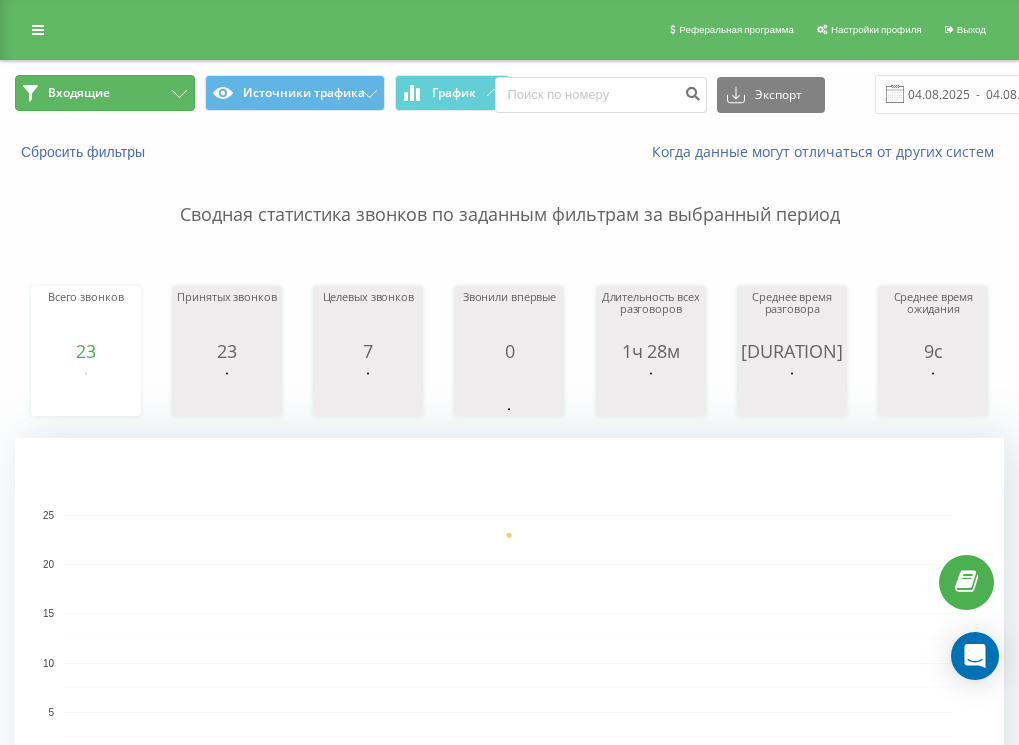 click on "Входящие" at bounding box center [105, 93] 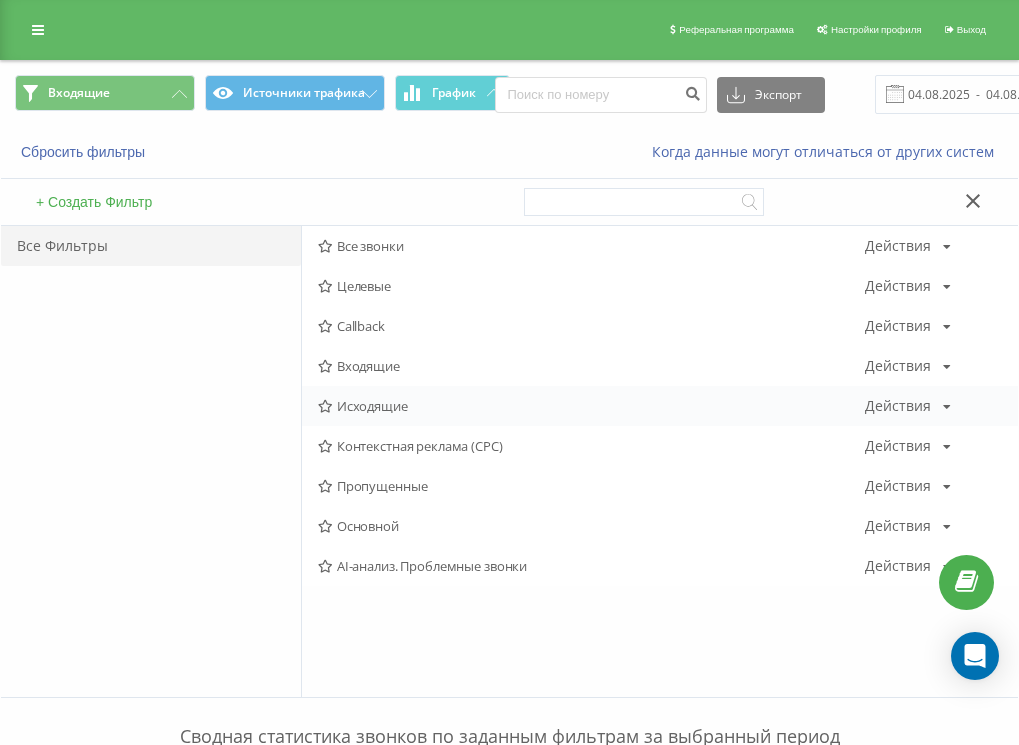click on "Исходящие" at bounding box center (591, 406) 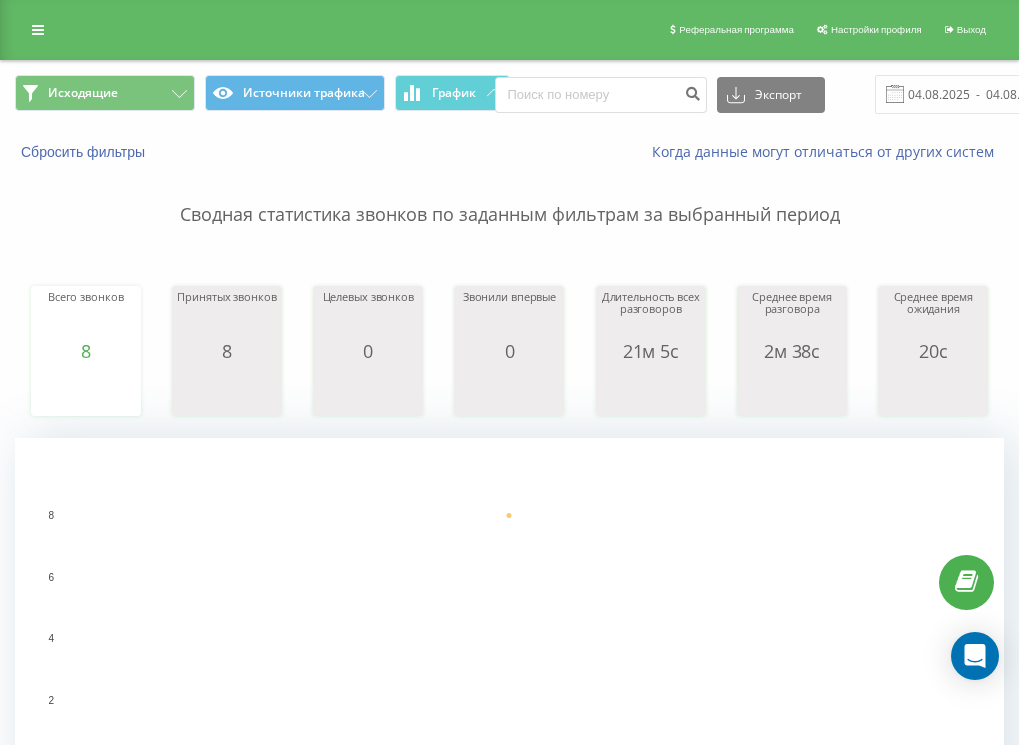 scroll, scrollTop: 0, scrollLeft: 0, axis: both 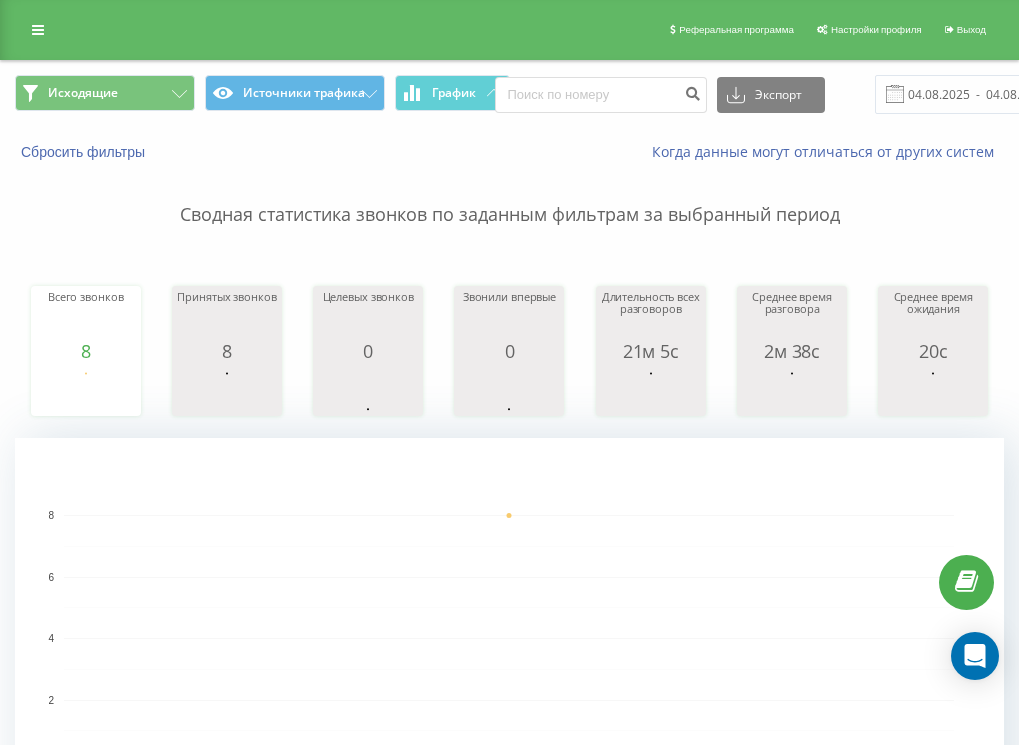 click on "Исходящие Источники трафика График Экспорт .csv .xls .xlsx 04.08.2025  -  04.08.2025" at bounding box center [509, 94] 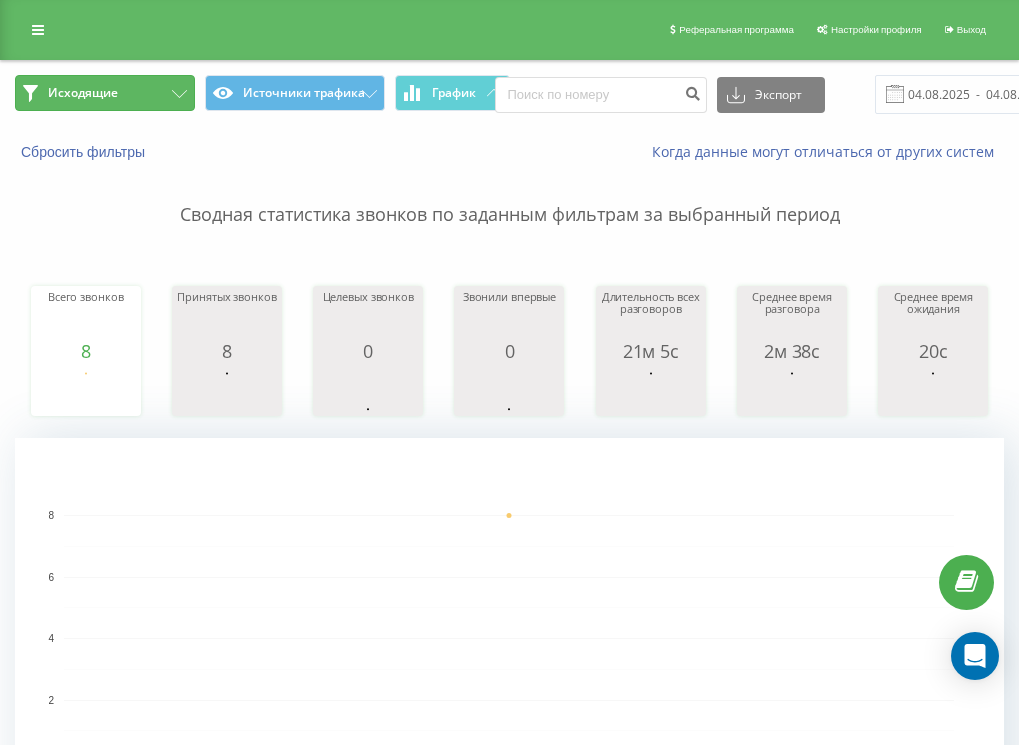 click on "Исходящие" at bounding box center [105, 93] 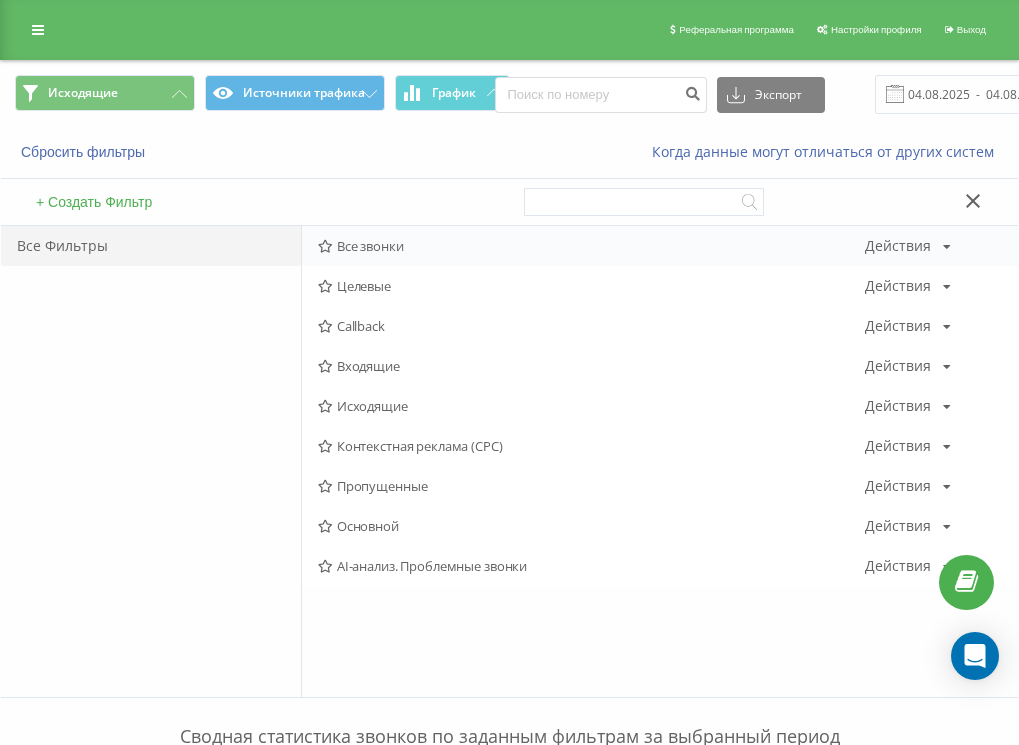 click on "Все звонки" at bounding box center [591, 246] 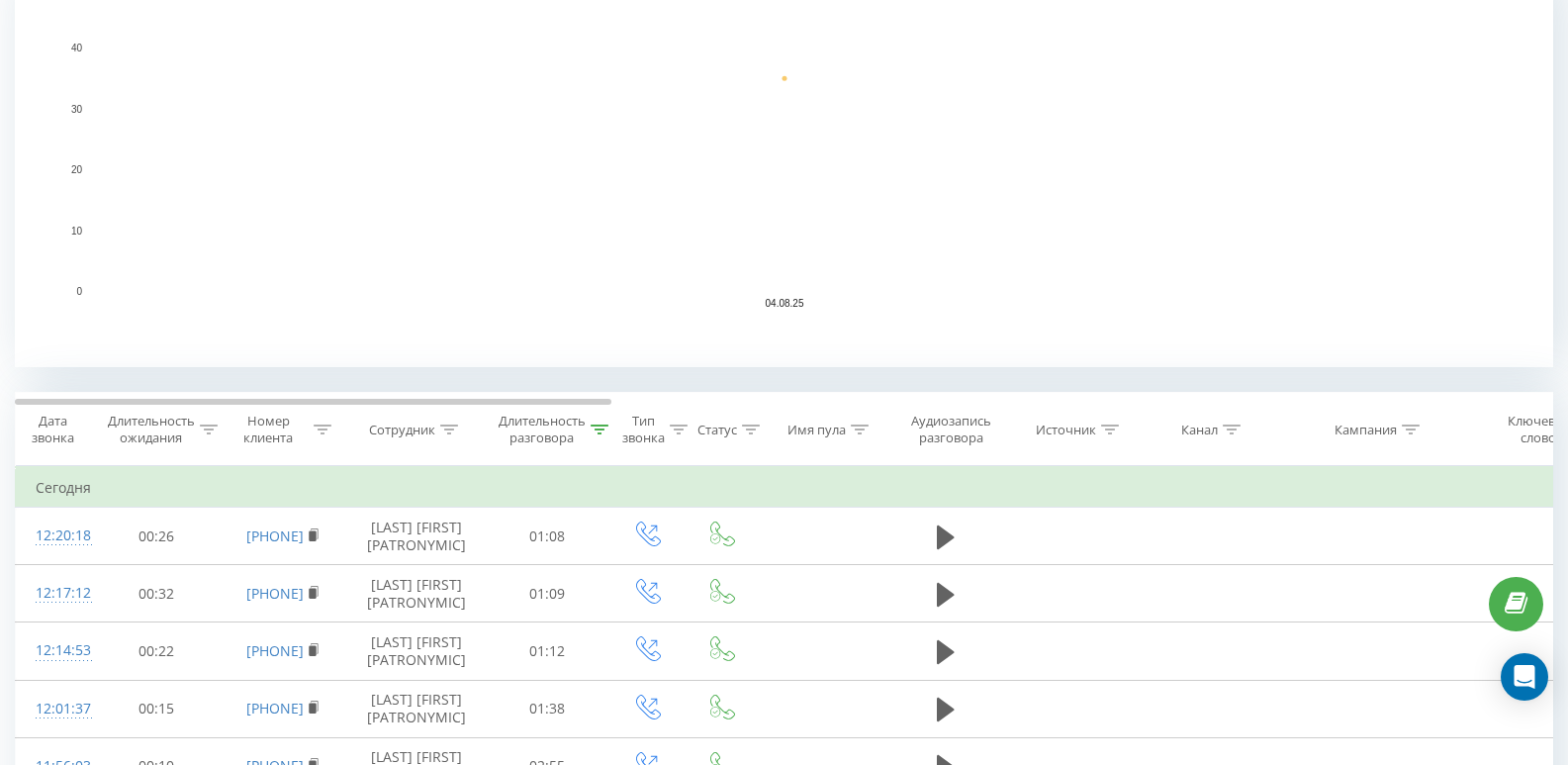 scroll, scrollTop: 495, scrollLeft: 0, axis: vertical 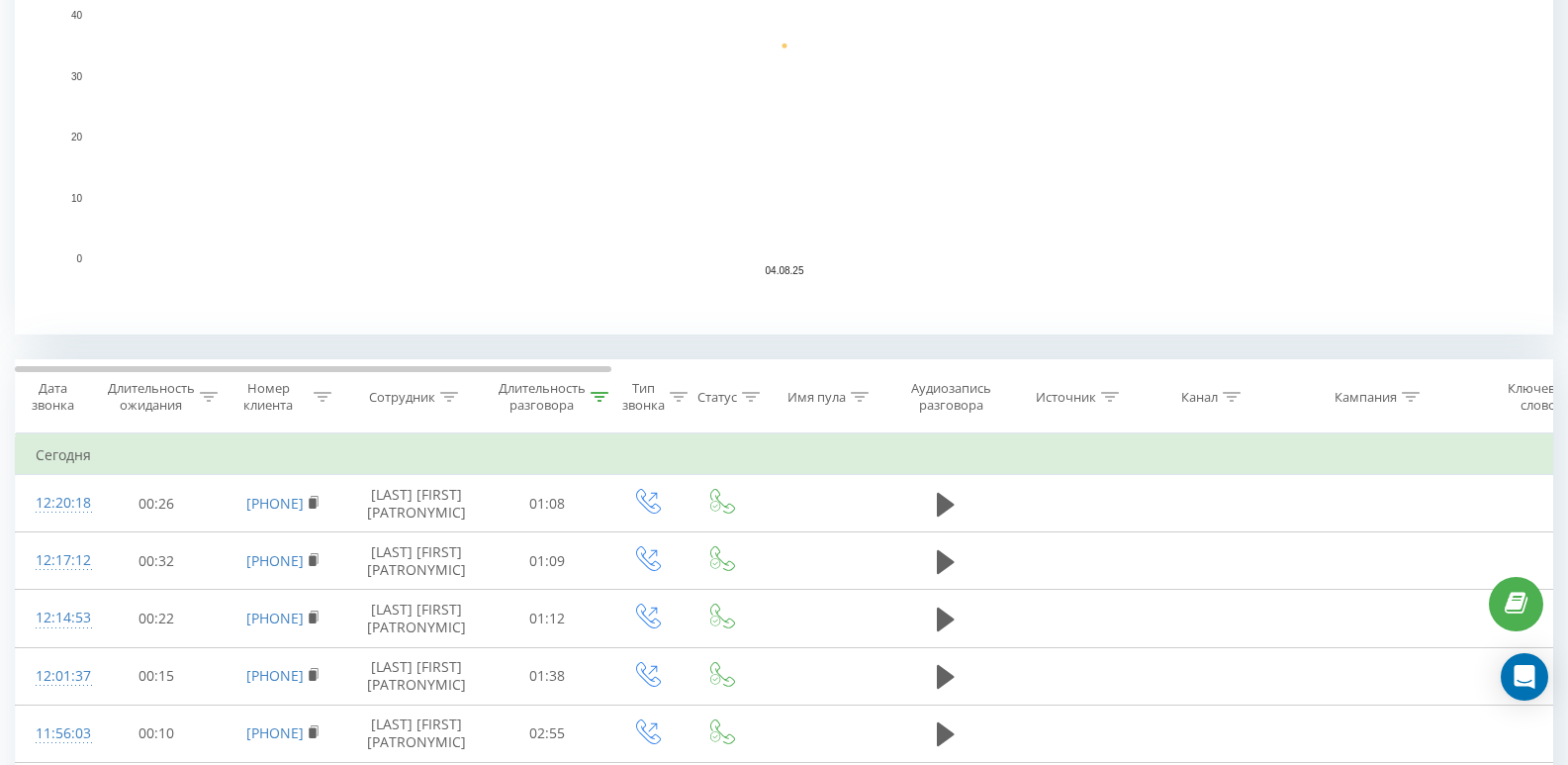 click 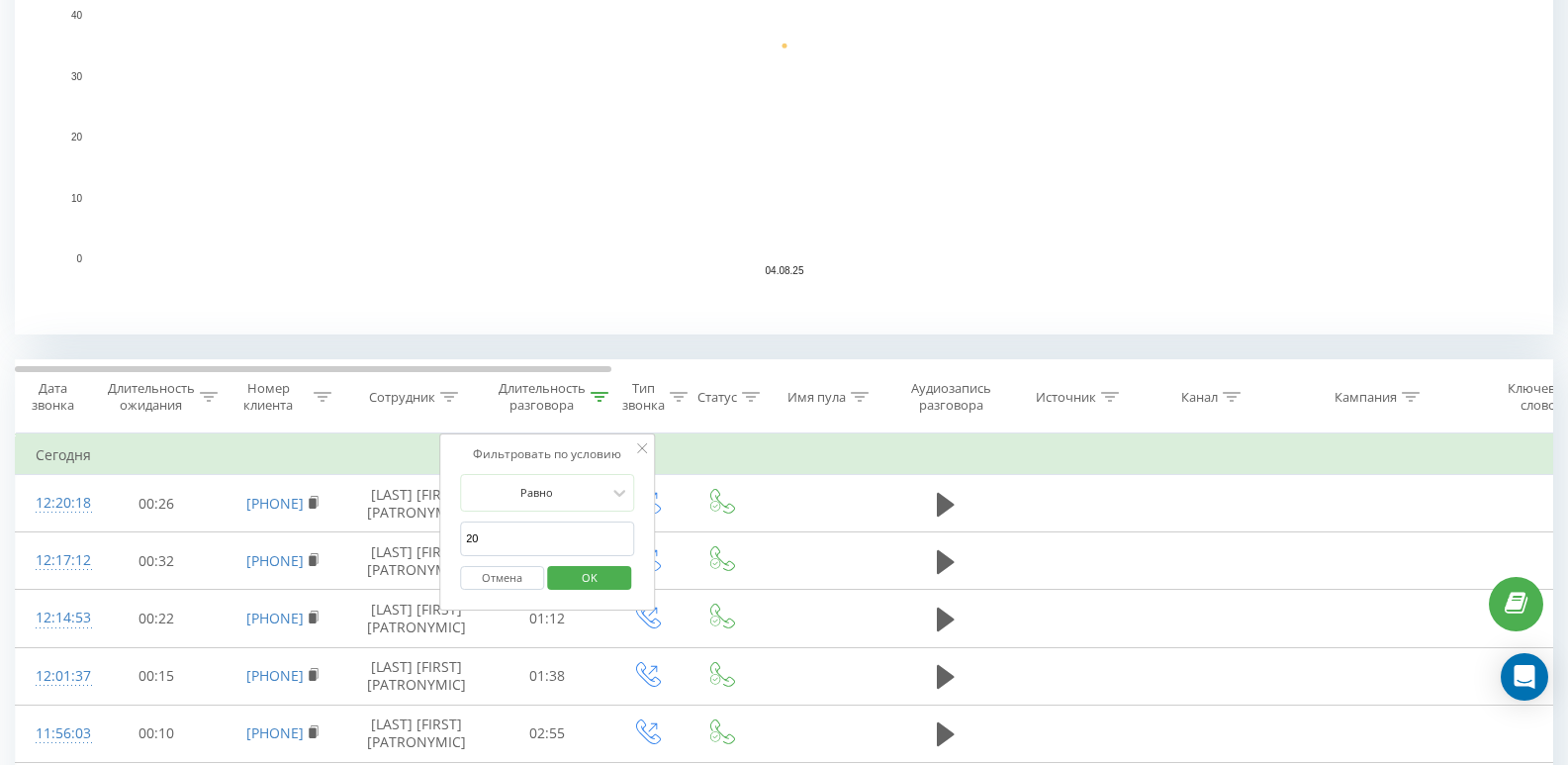 drag, startPoint x: 495, startPoint y: 534, endPoint x: 477, endPoint y: 533, distance: 18.027756 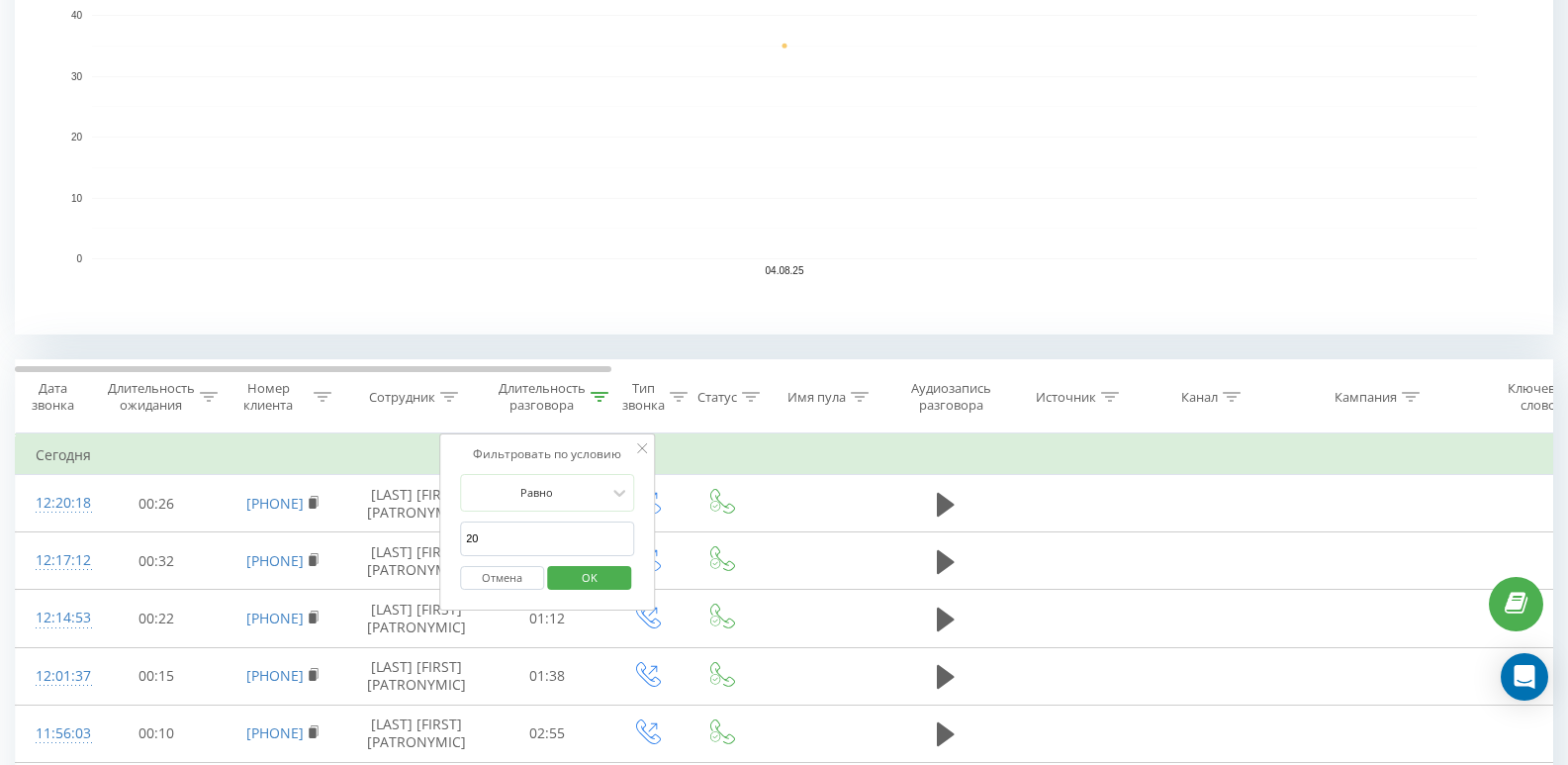 click on "20" at bounding box center [547, 538] 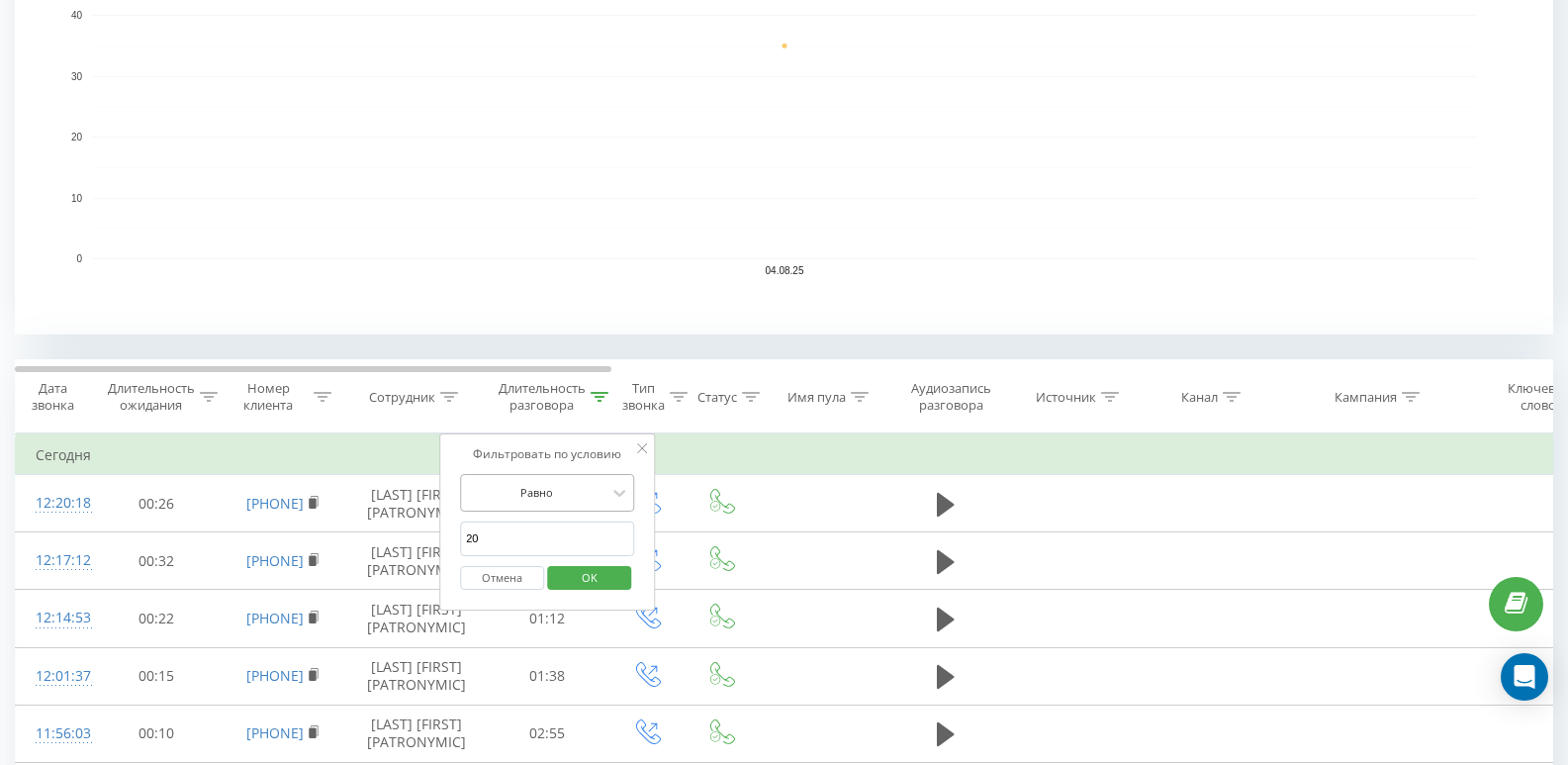 type on "2" 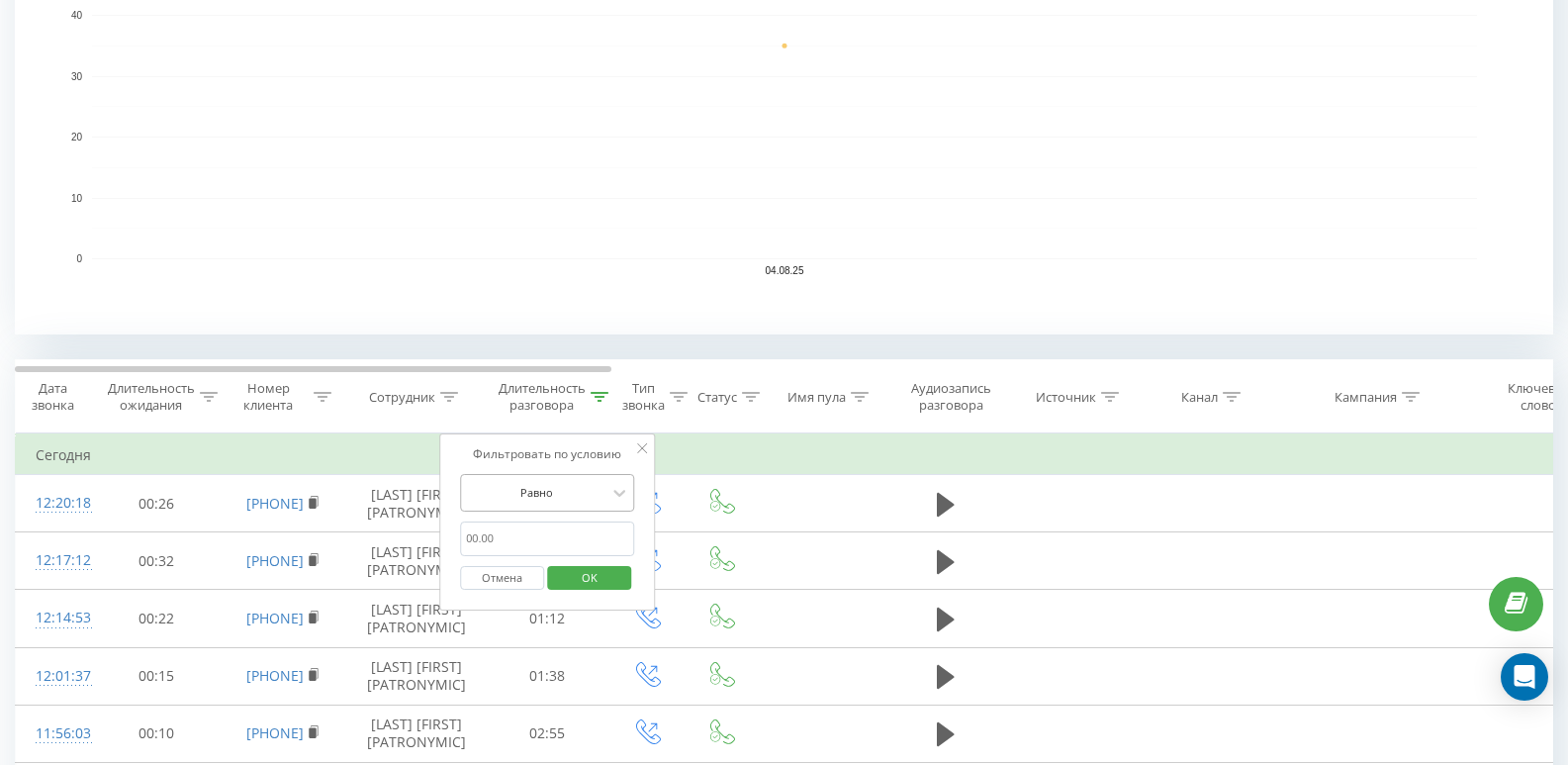 click at bounding box center [536, 492] 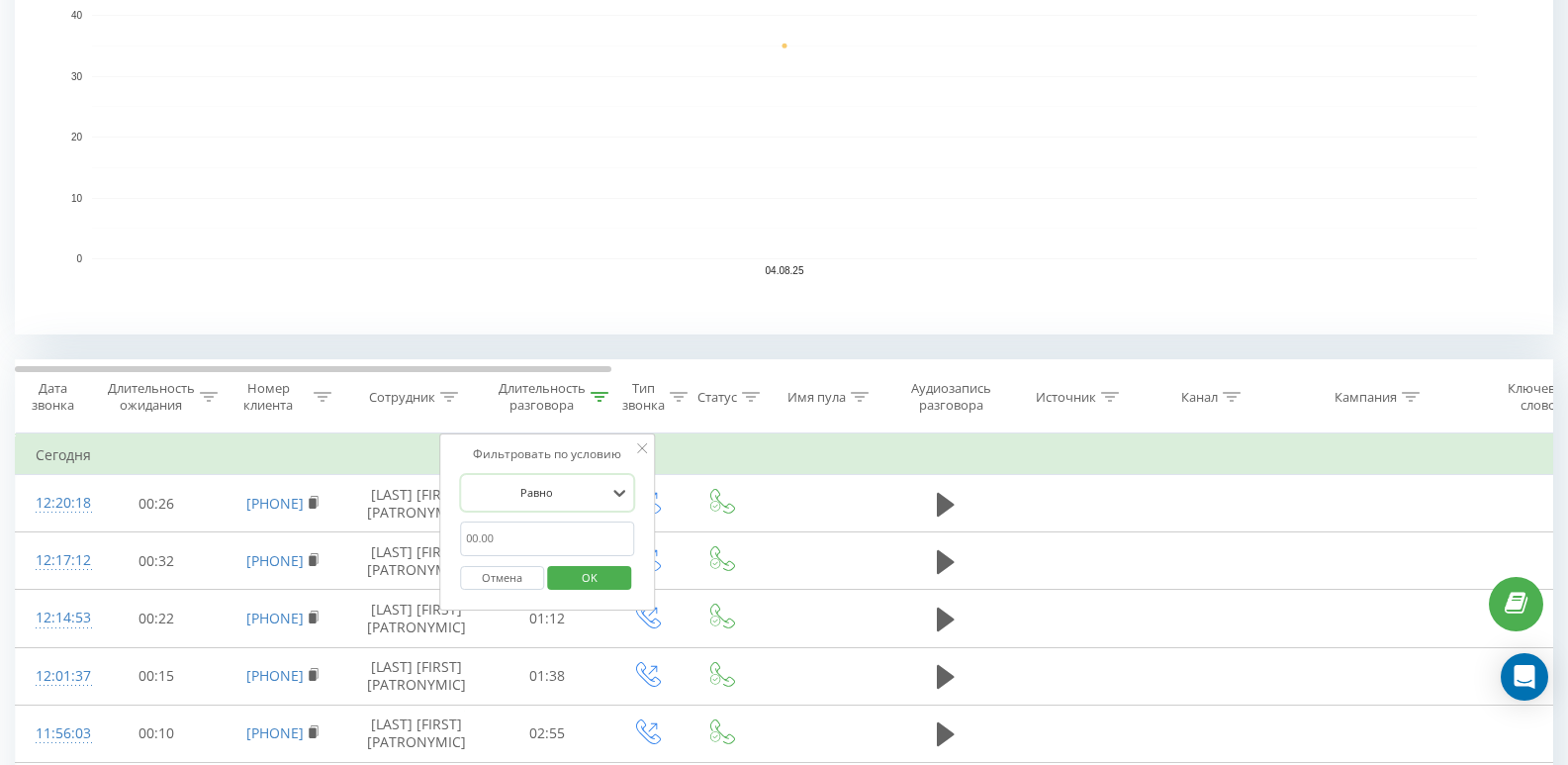 click at bounding box center (536, 492) 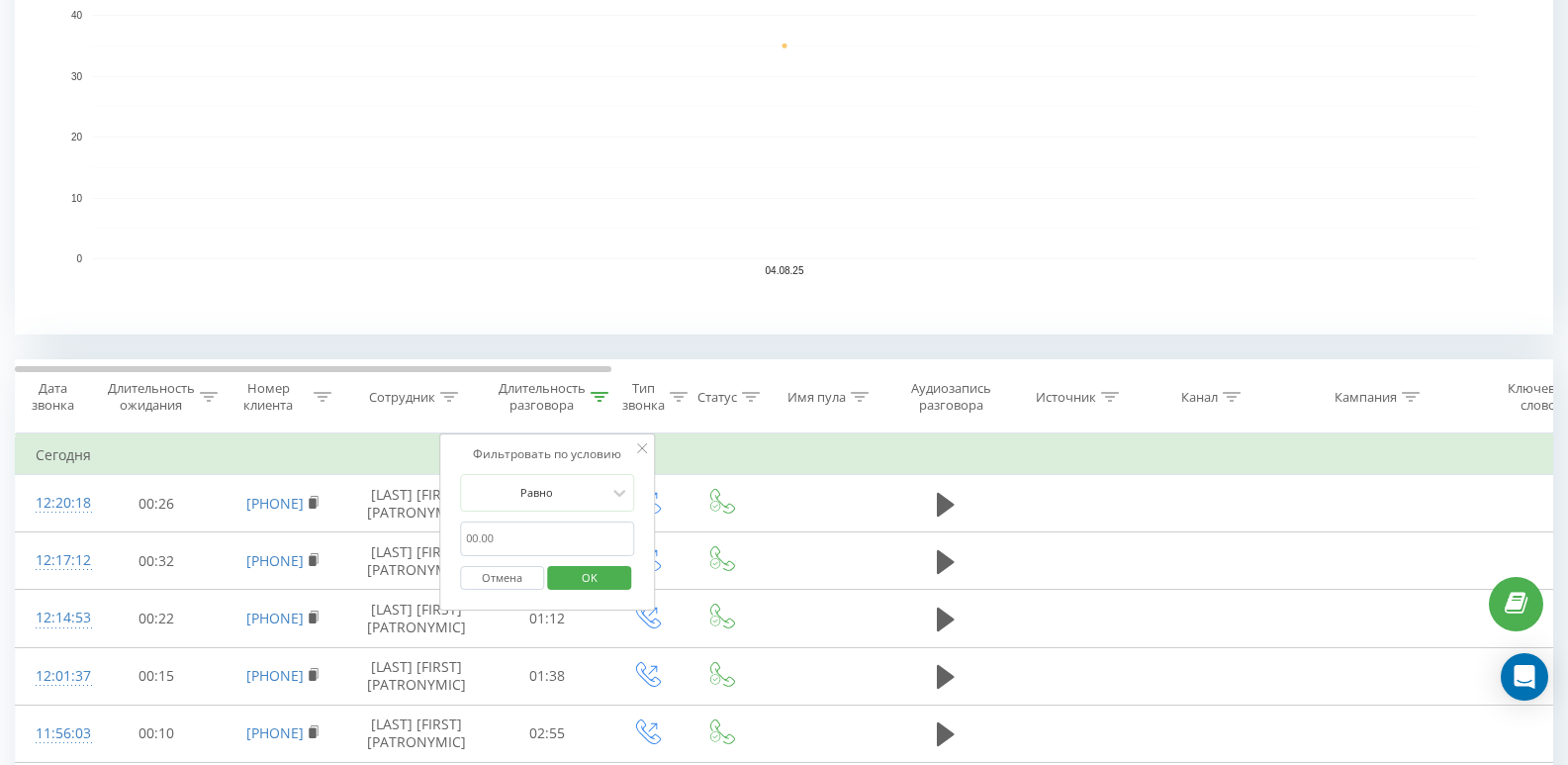 click on "OK" at bounding box center [590, 577] 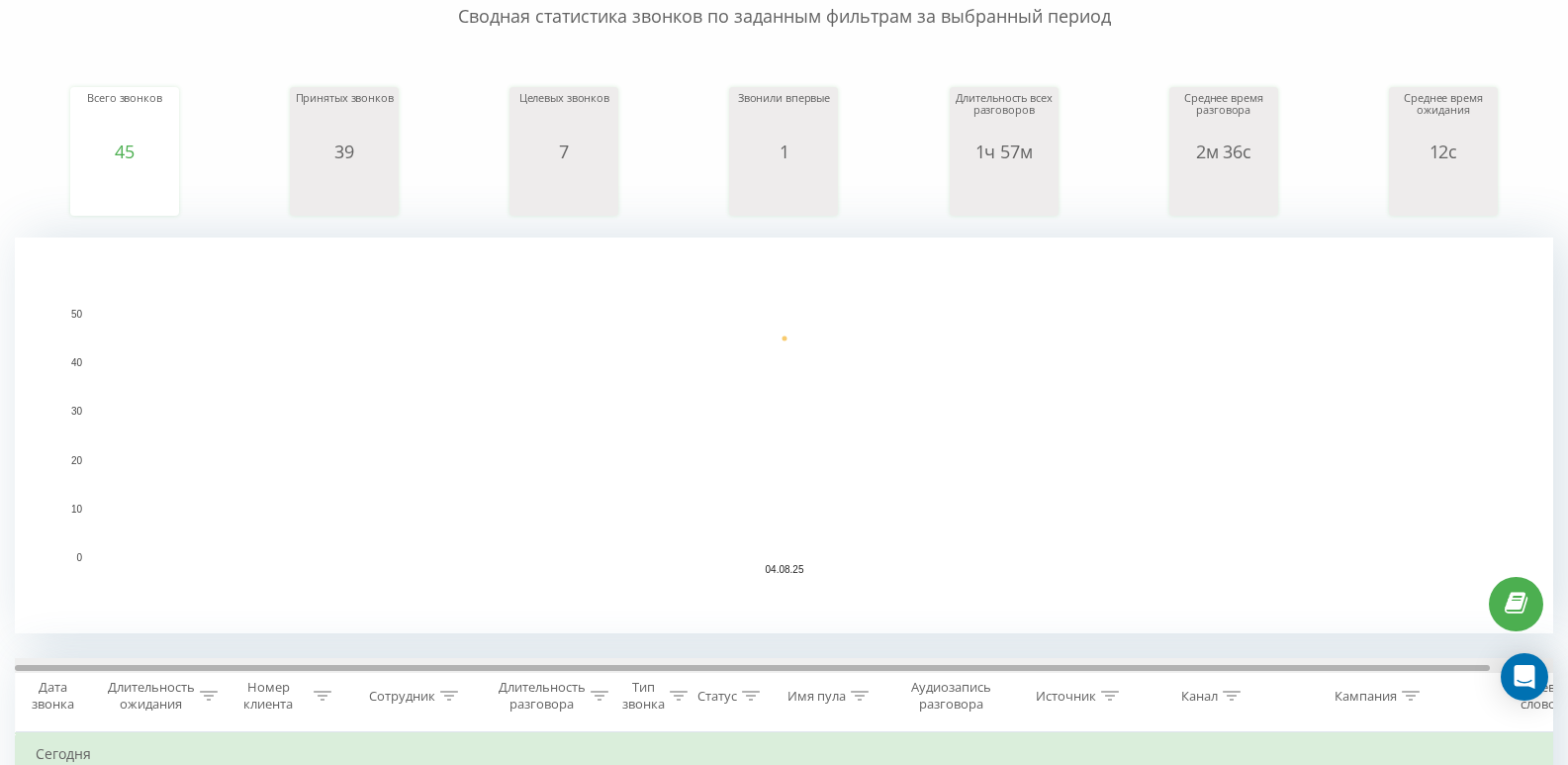 scroll, scrollTop: 495, scrollLeft: 0, axis: vertical 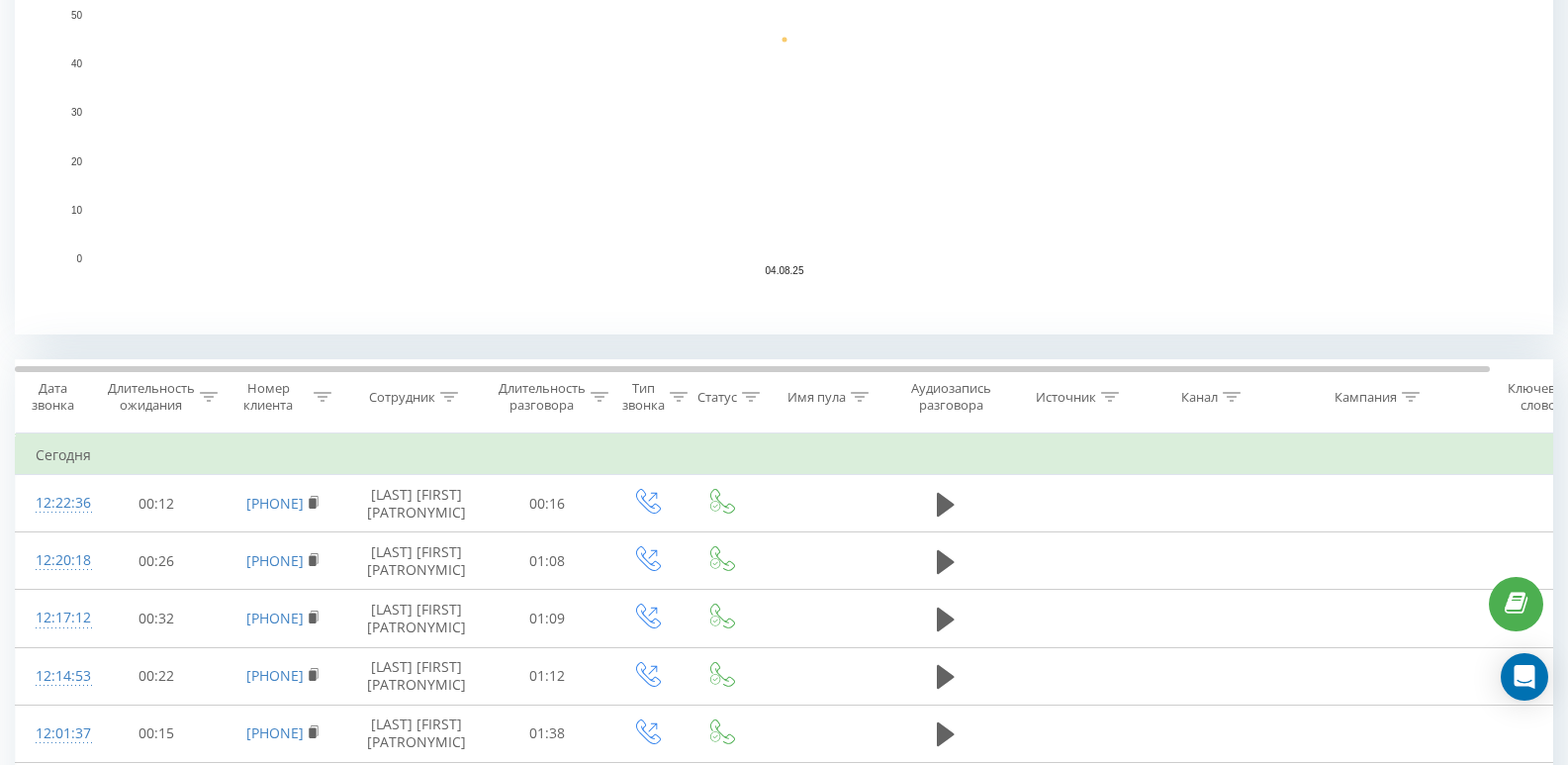 click 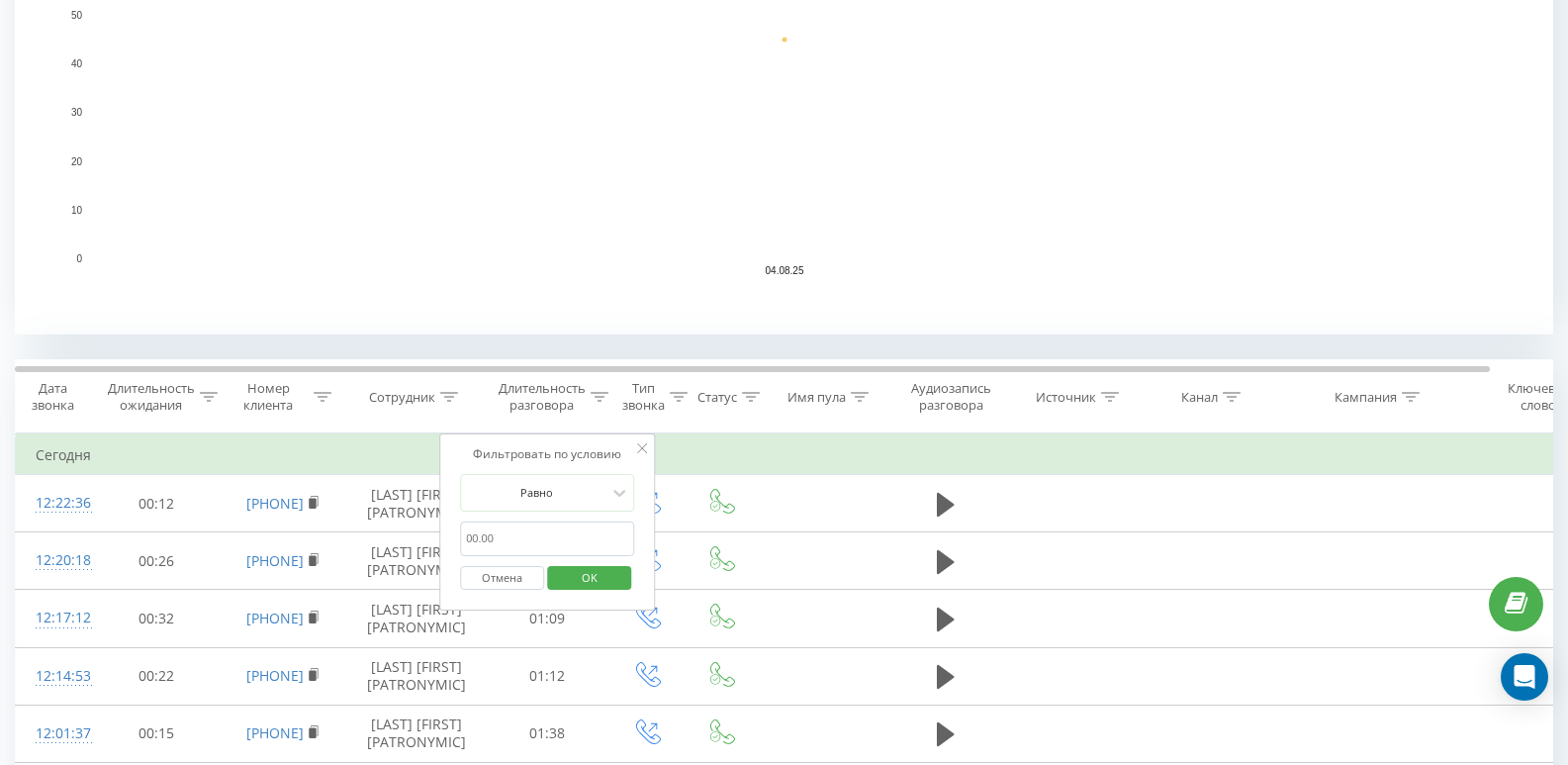 click at bounding box center (547, 538) 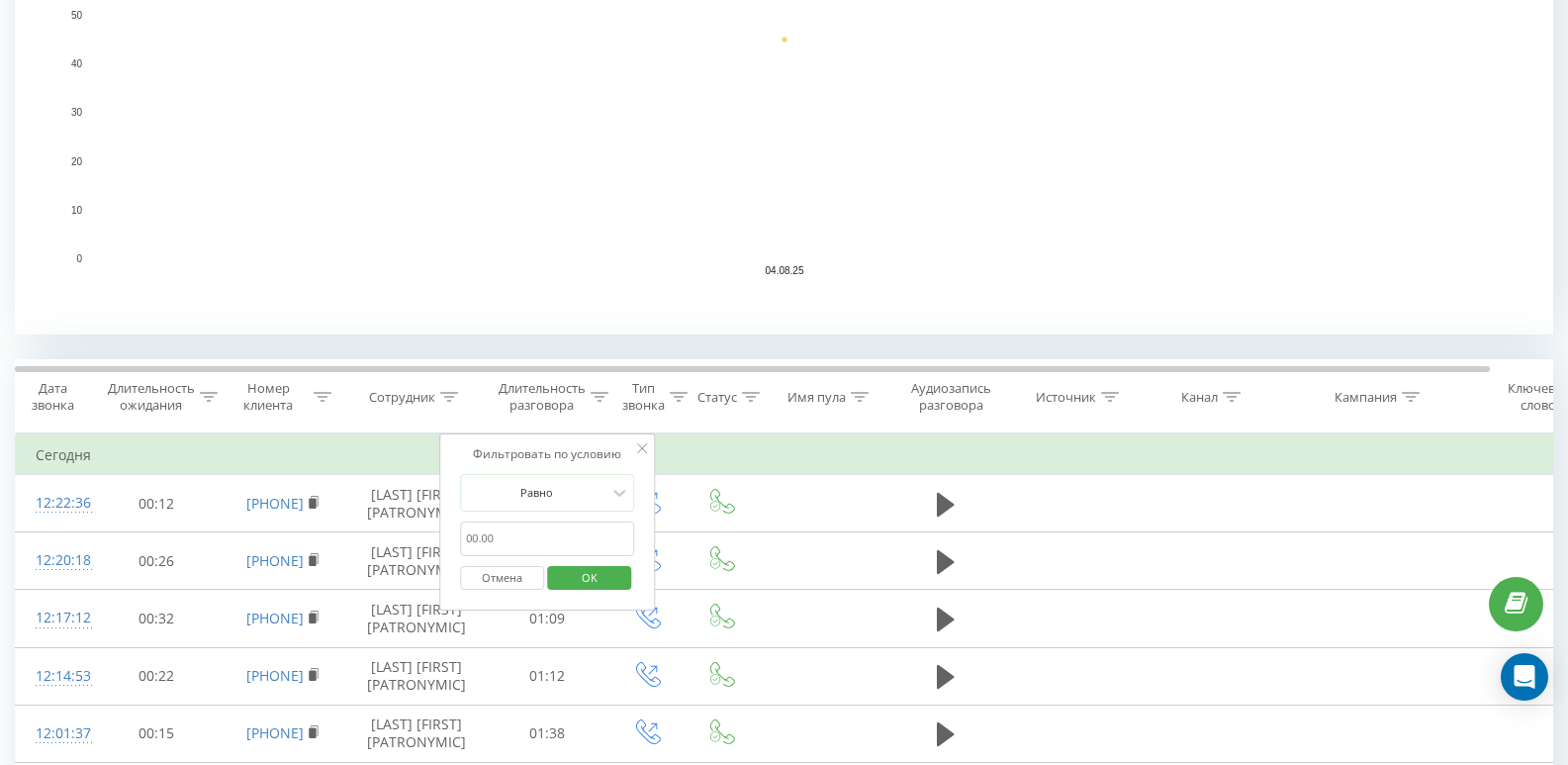 type on "20" 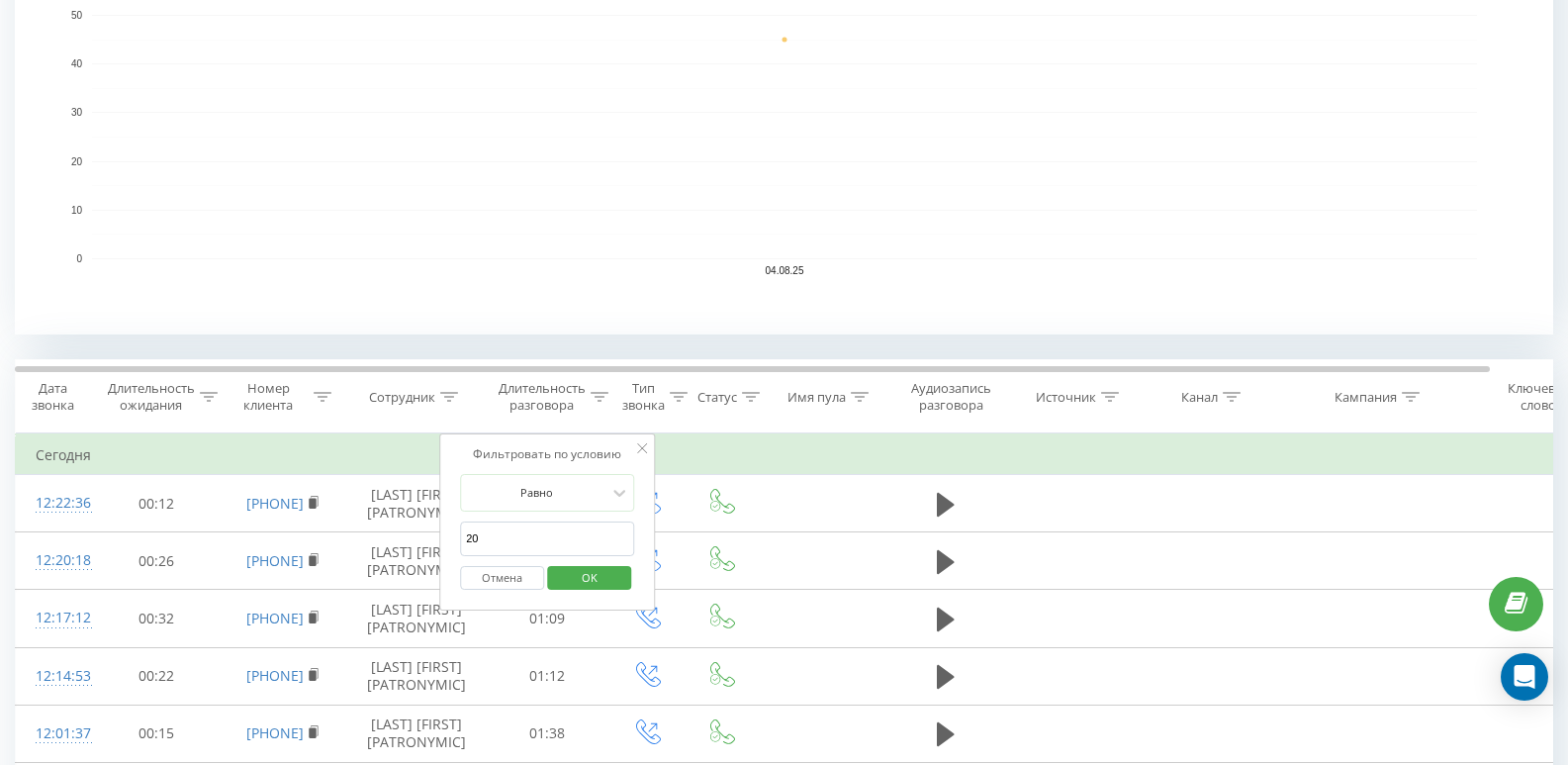 click on "OK" at bounding box center (590, 577) 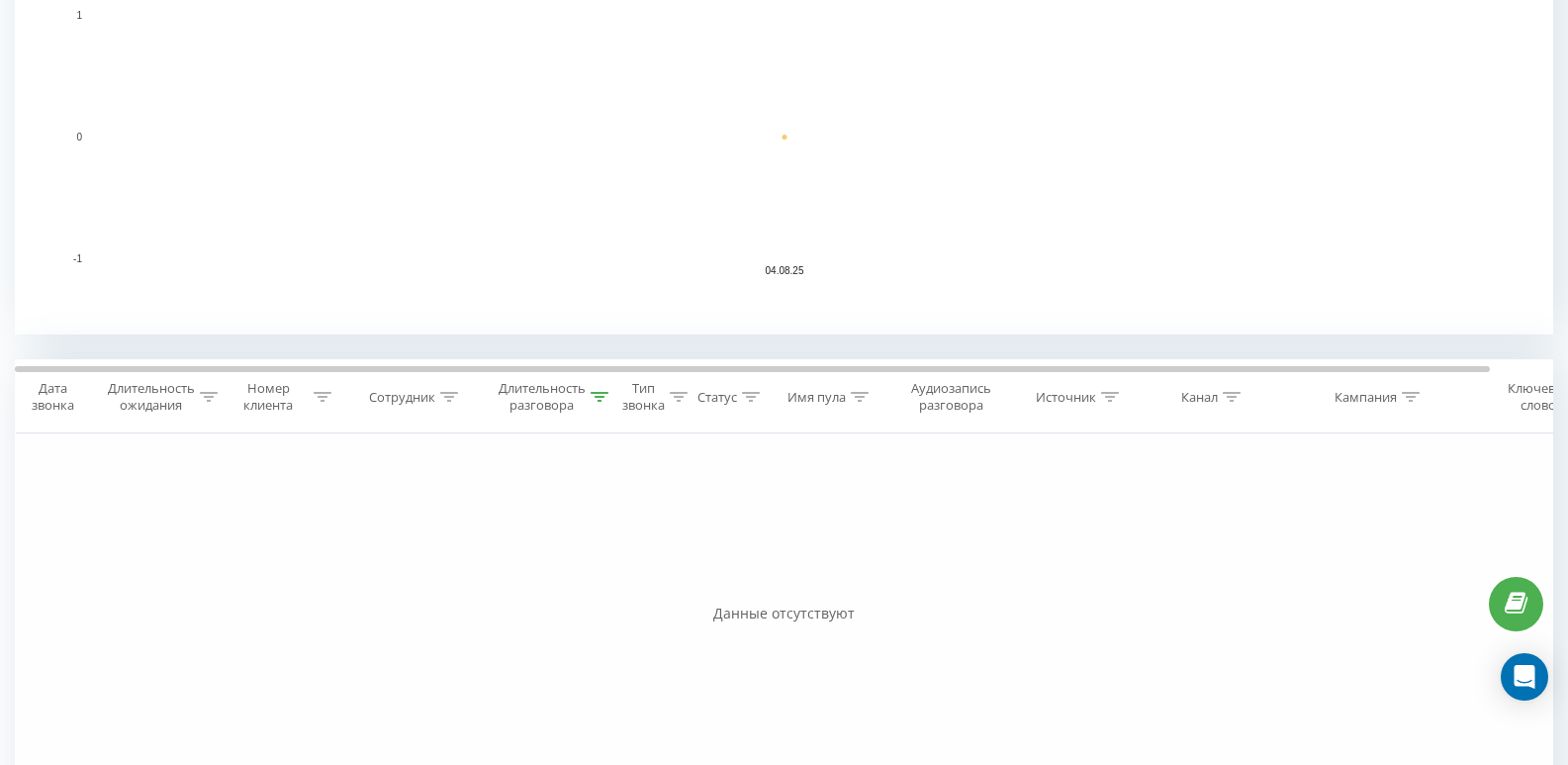 click 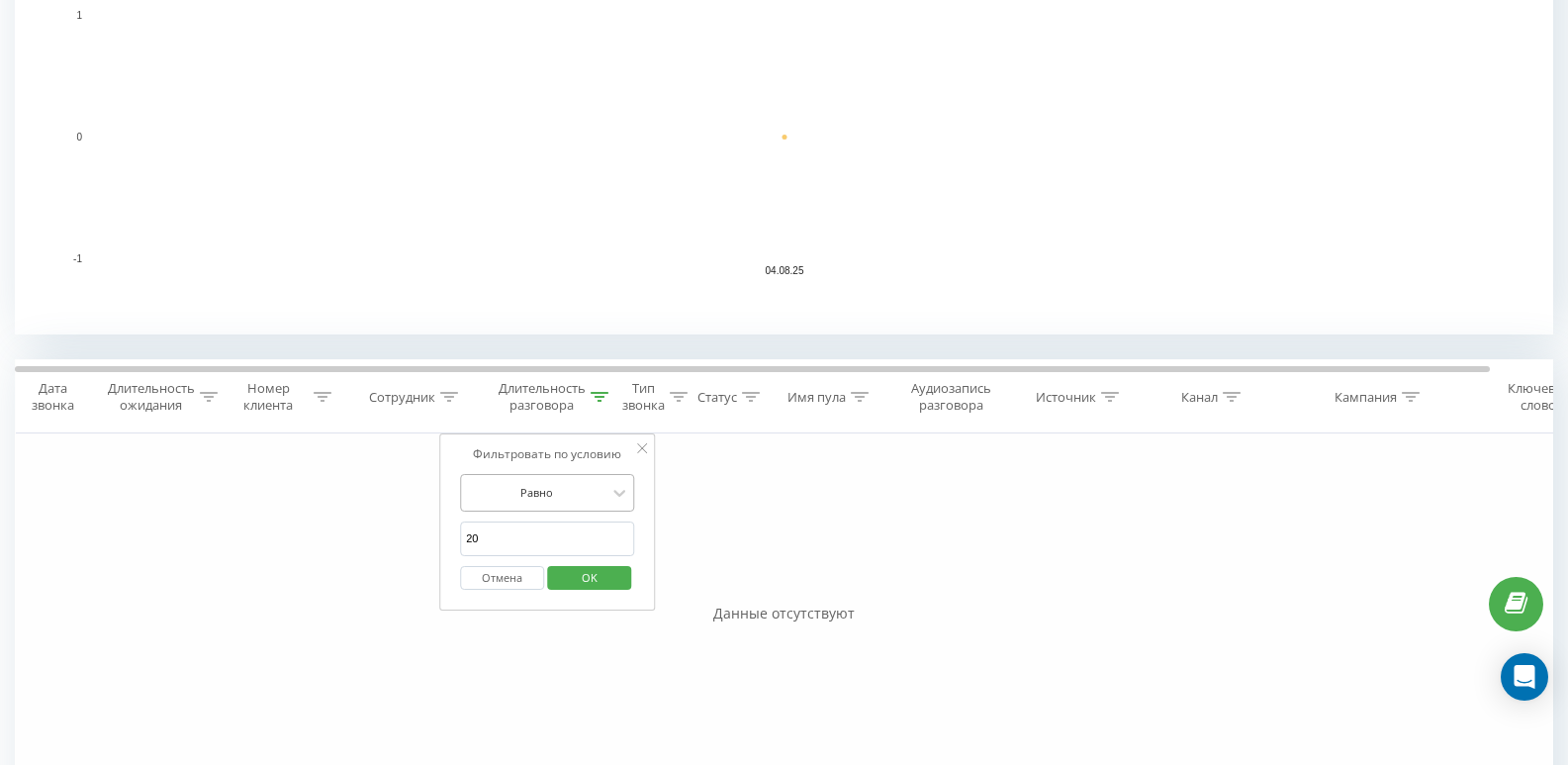 click at bounding box center [536, 492] 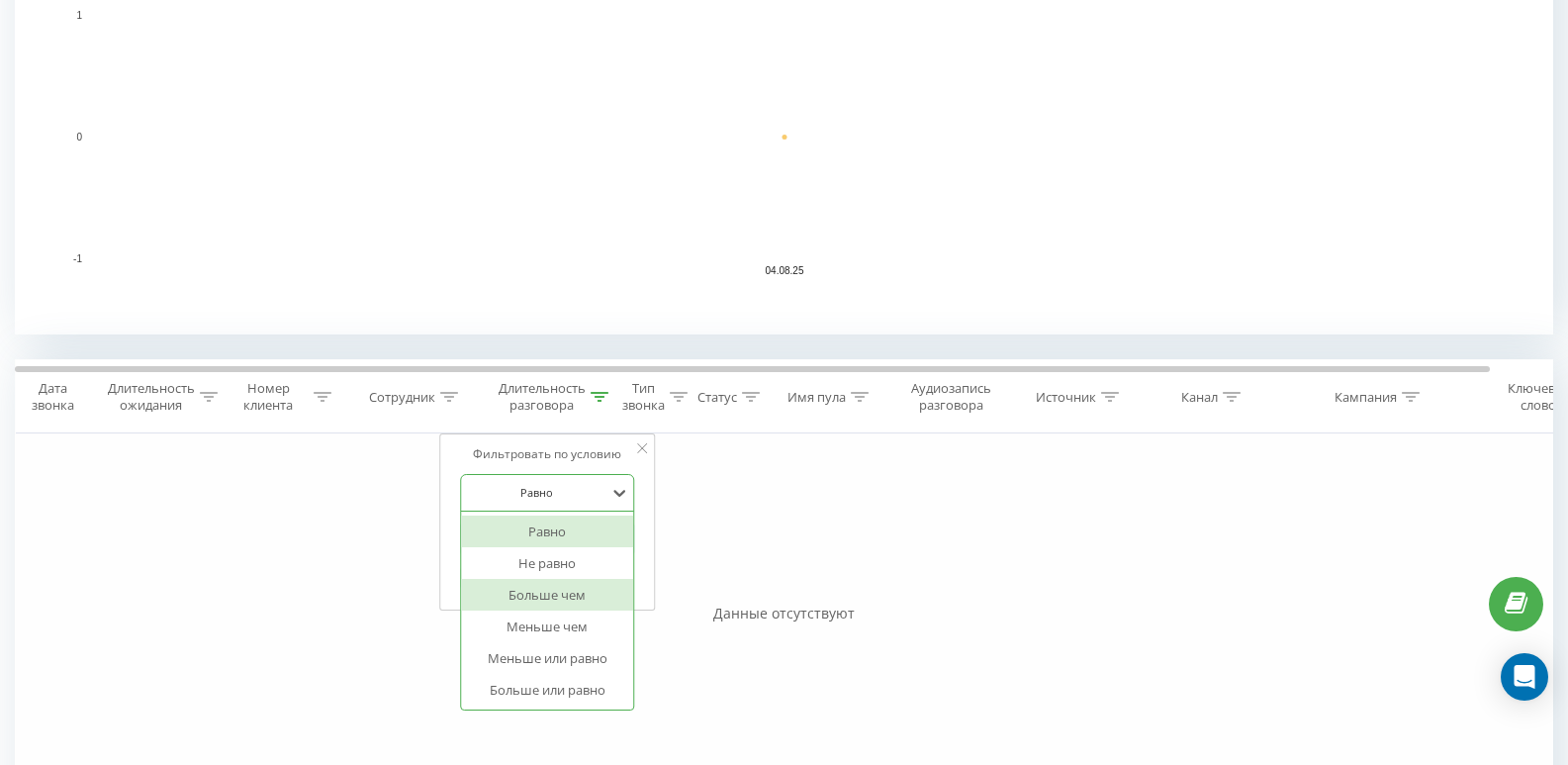 click on "Больше чем" at bounding box center (547, 595) 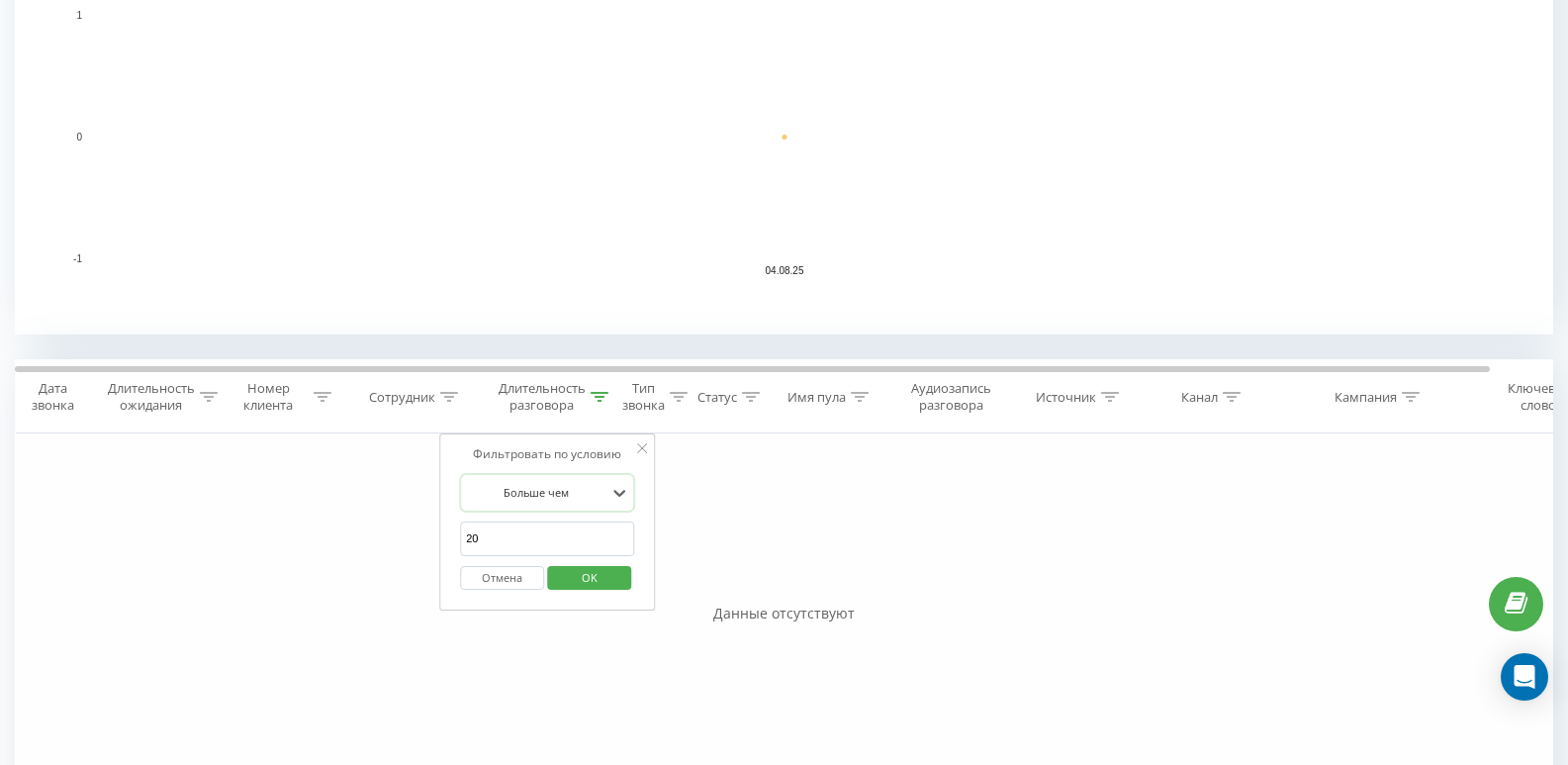 click on "OK" at bounding box center [590, 577] 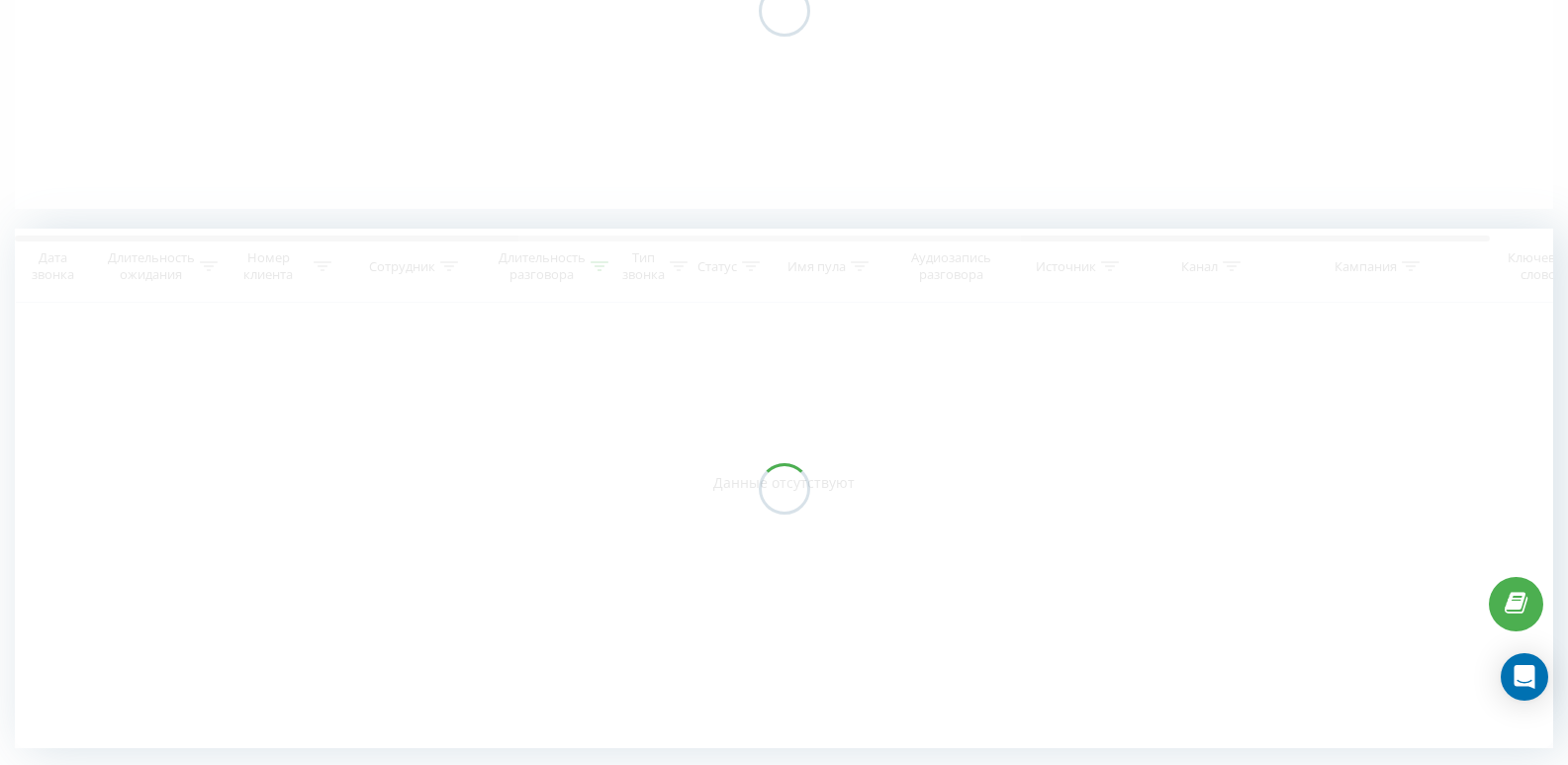 scroll, scrollTop: 347, scrollLeft: 0, axis: vertical 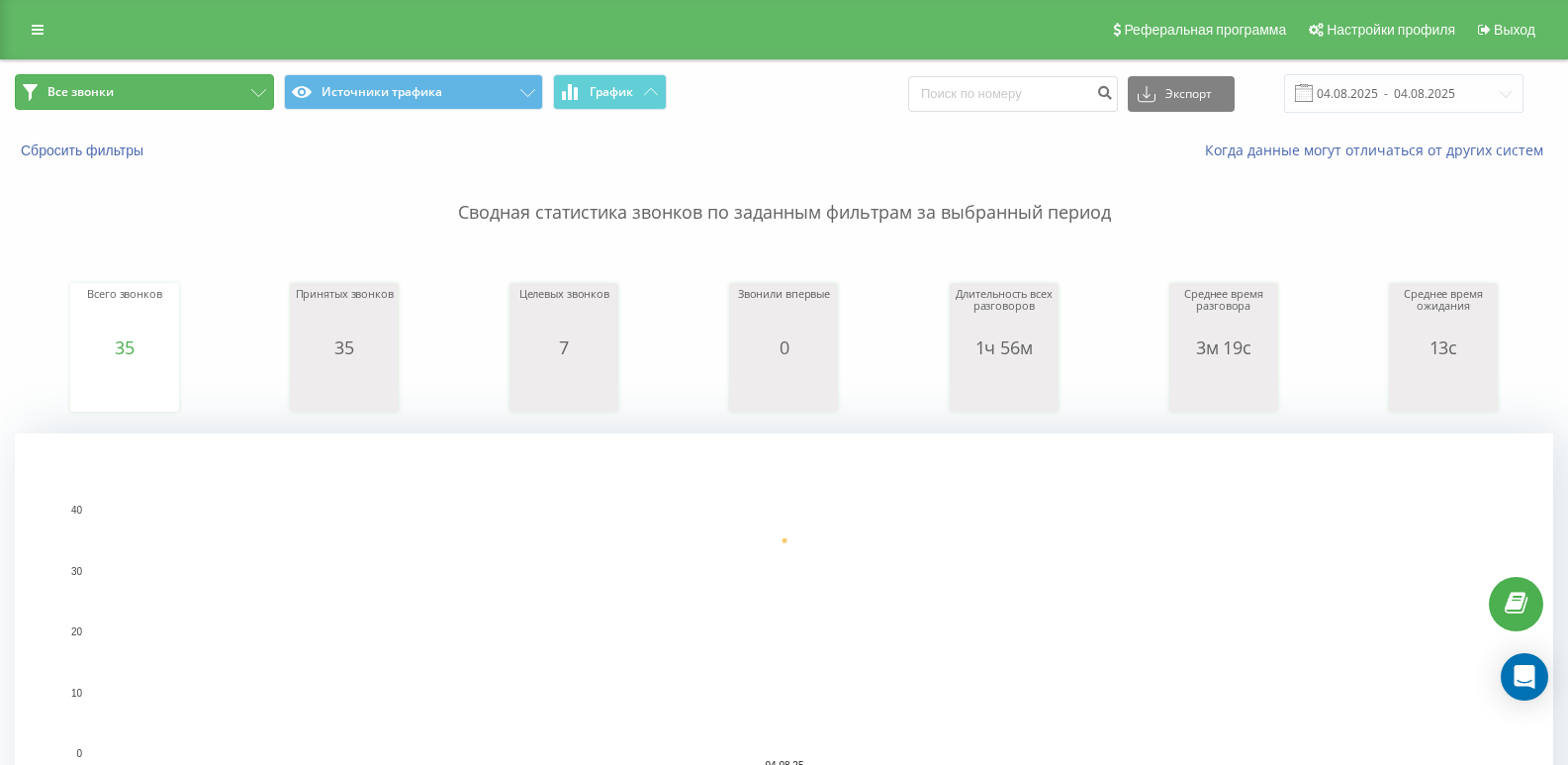 click on "Все звонки" at bounding box center [144, 92] 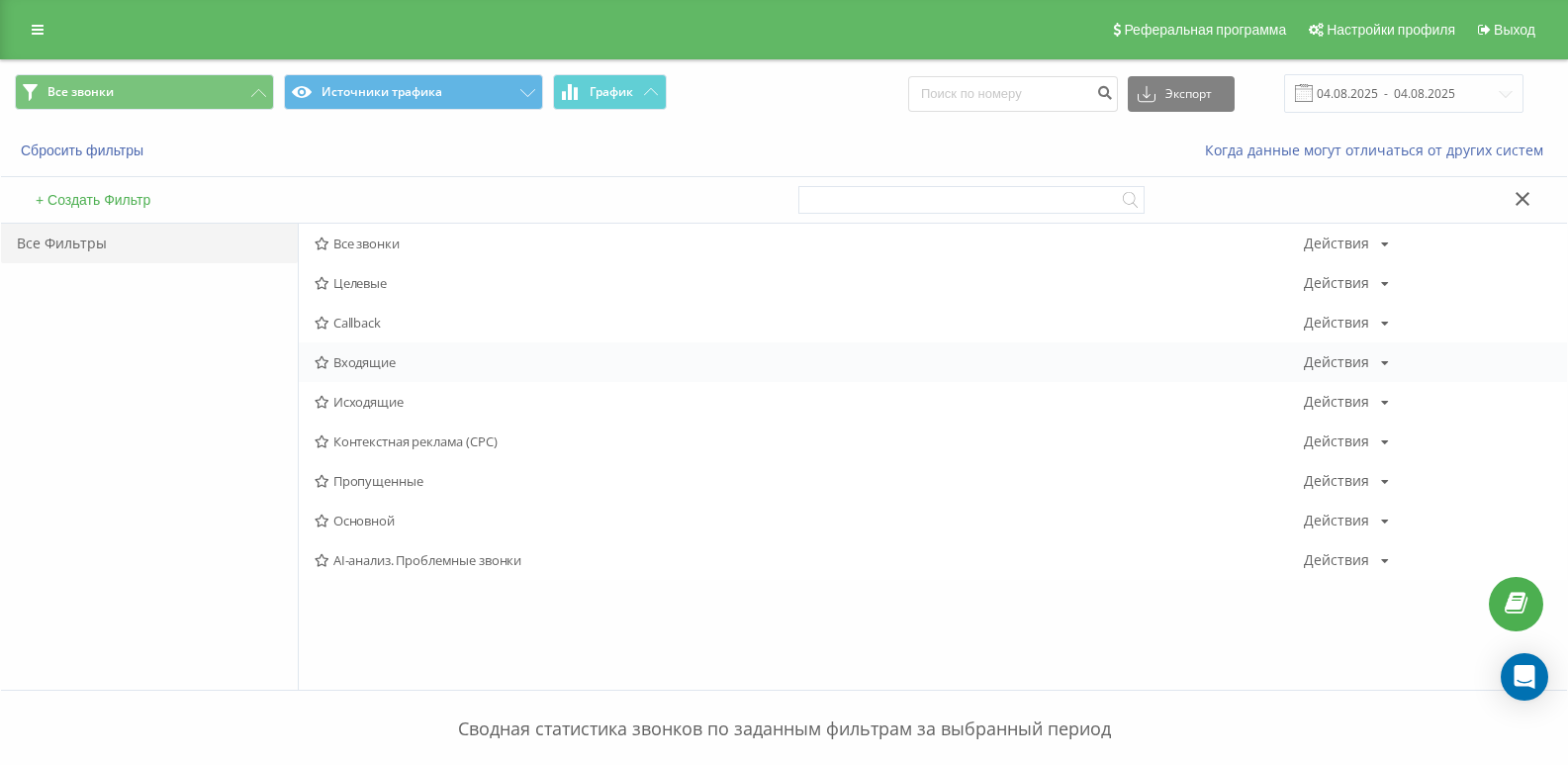 click on "Входящие" at bounding box center [809, 362] 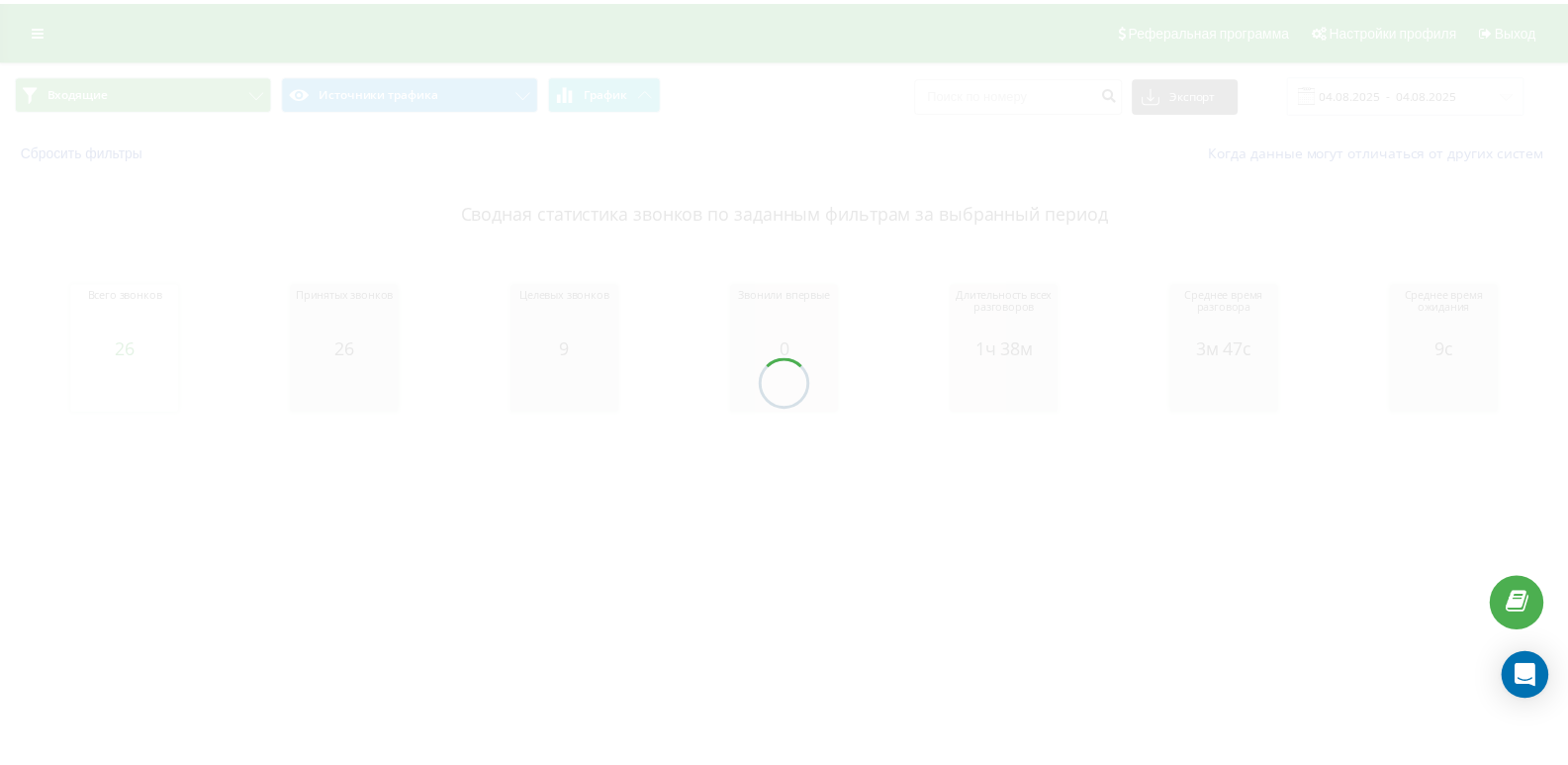 scroll, scrollTop: 0, scrollLeft: 0, axis: both 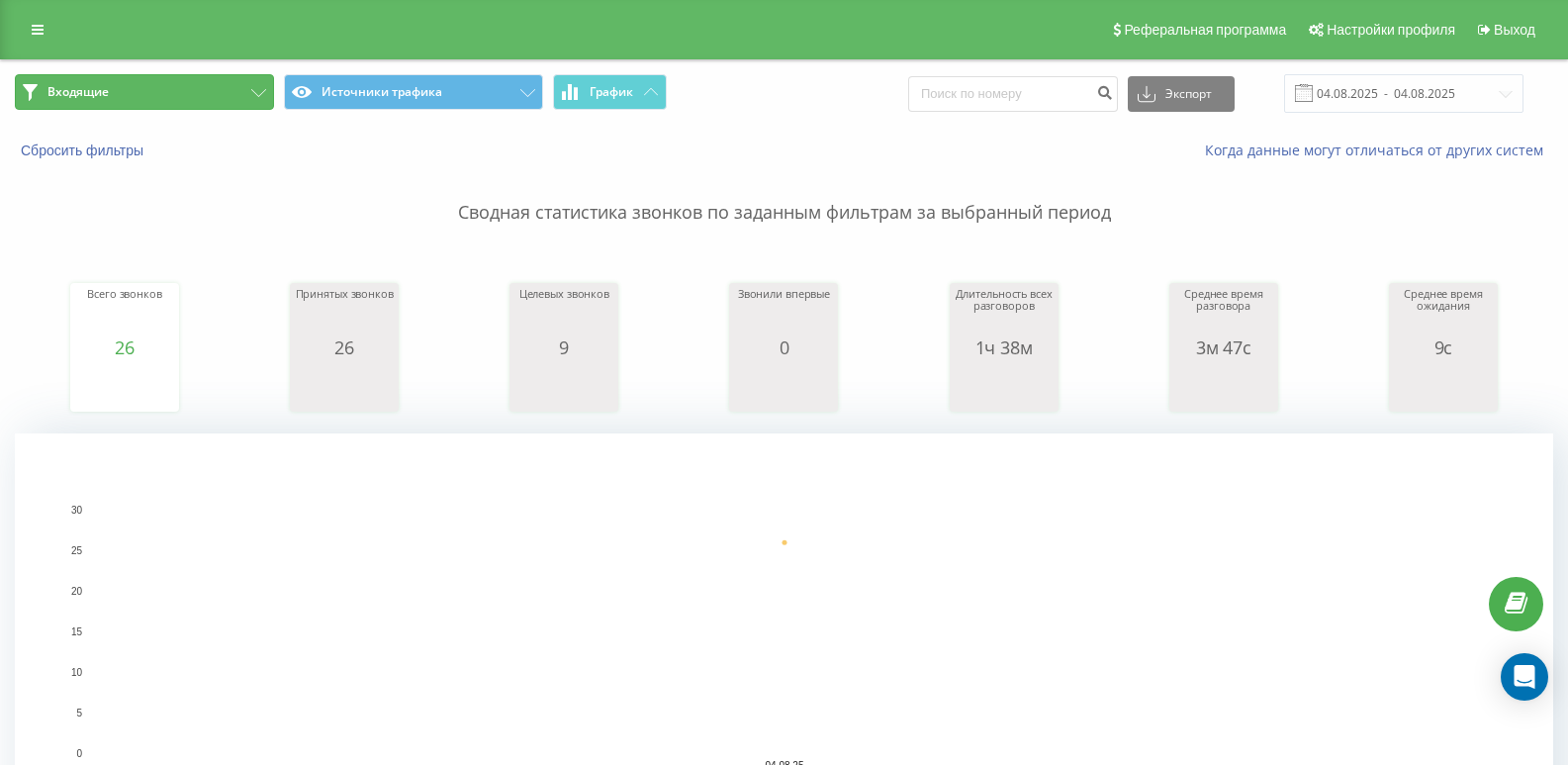 click on "Входящие" at bounding box center (144, 92) 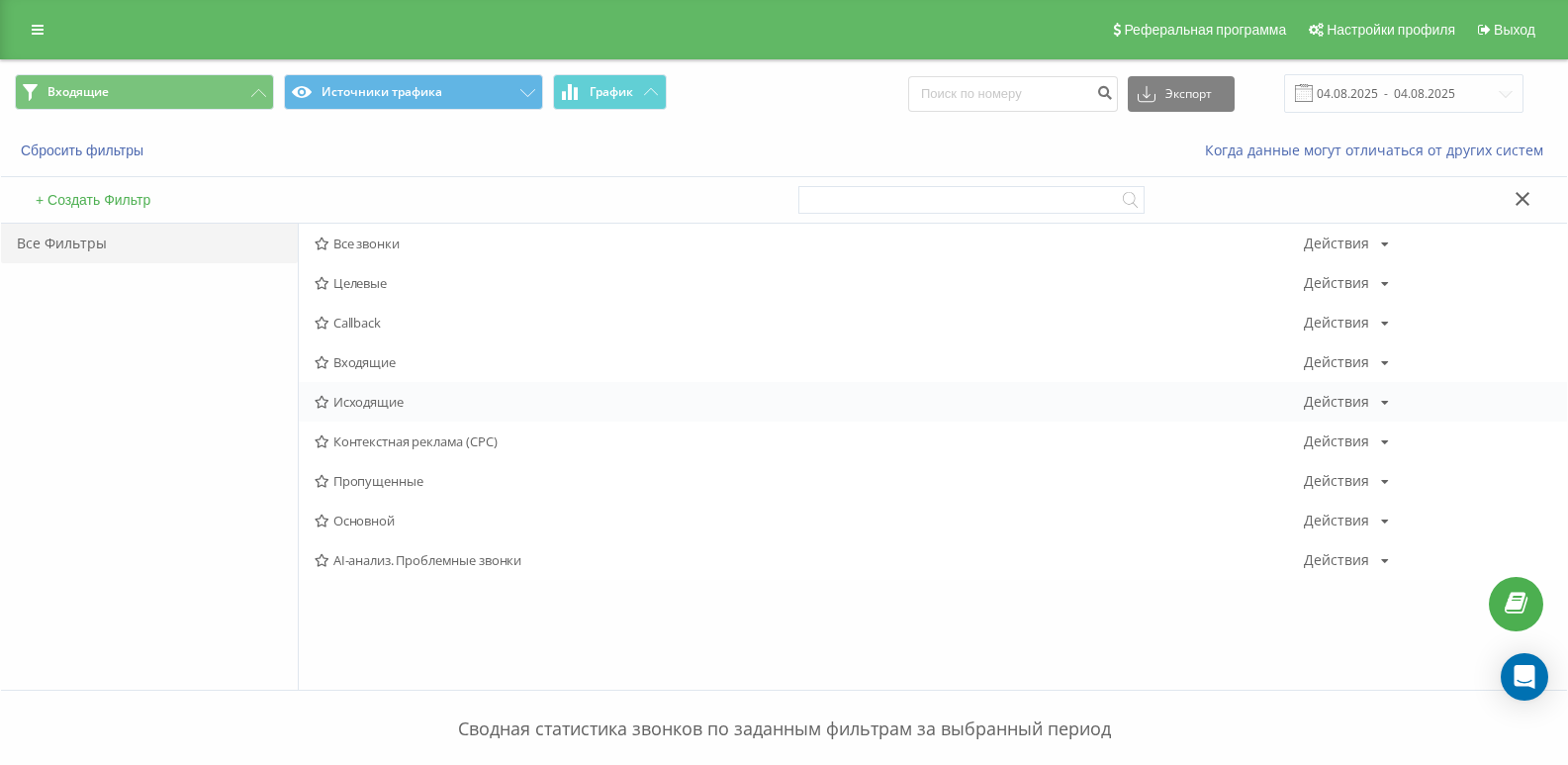 click on "Исходящие" at bounding box center [809, 402] 